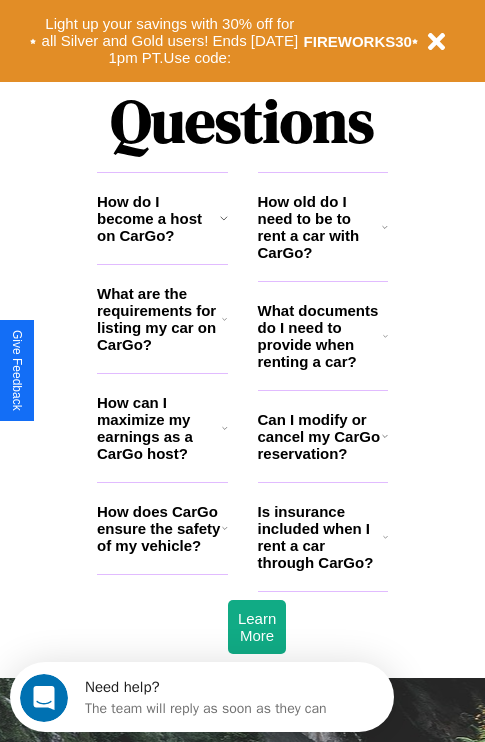 scroll, scrollTop: 2423, scrollLeft: 0, axis: vertical 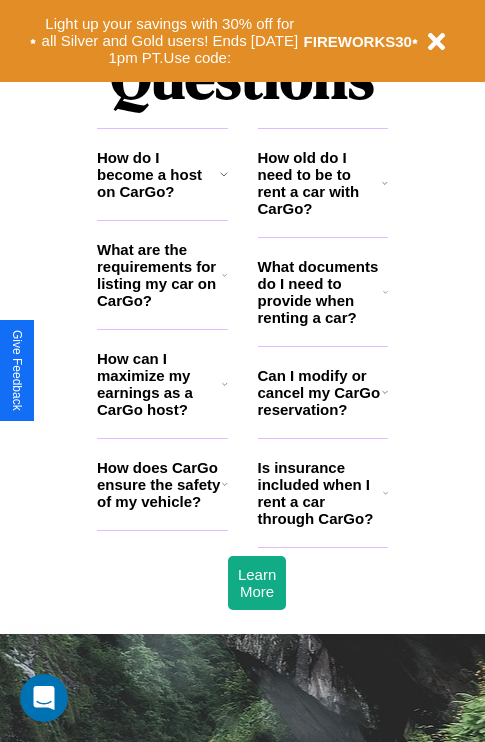 click on "How can I maximize my earnings as a CarGo host?" at bounding box center [159, 384] 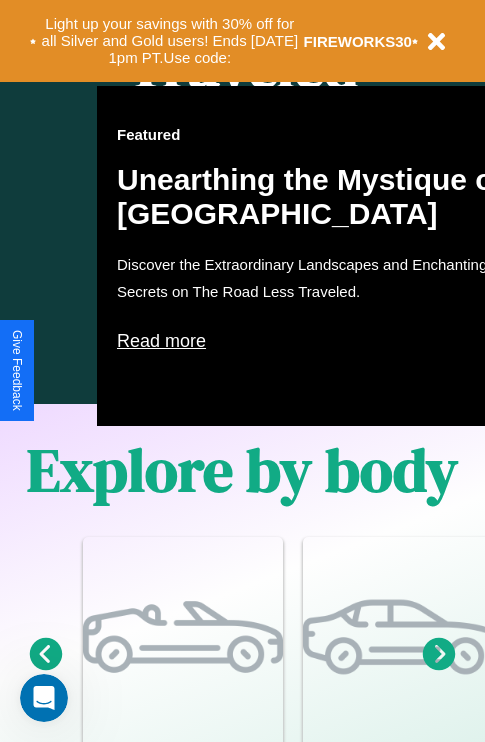 scroll, scrollTop: 817, scrollLeft: 0, axis: vertical 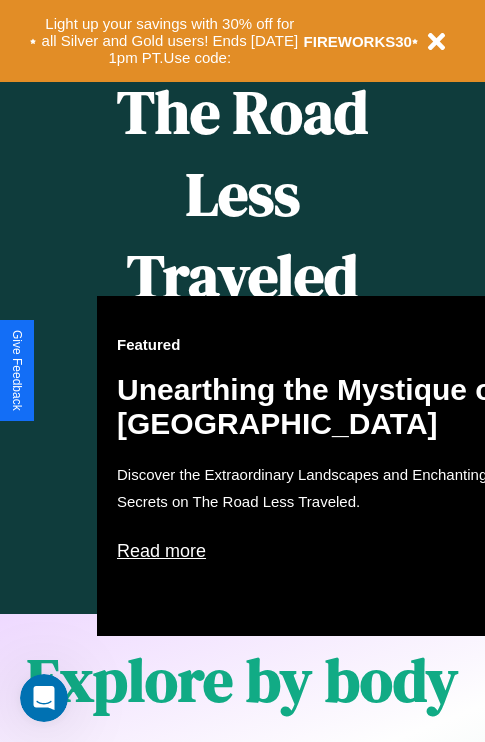 click on "Featured Unearthing the Mystique of [GEOGRAPHIC_DATA] Discover the Extraordinary Landscapes and Enchanting Secrets on The Road Less Traveled. Read more" at bounding box center (317, 466) 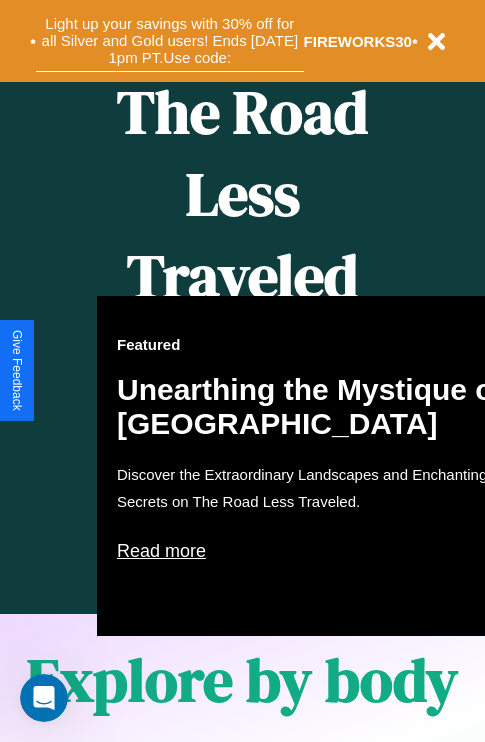click on "Light up your savings with 30% off for all Silver and Gold users! Ends [DATE] 1pm PT.  Use code:" at bounding box center (170, 41) 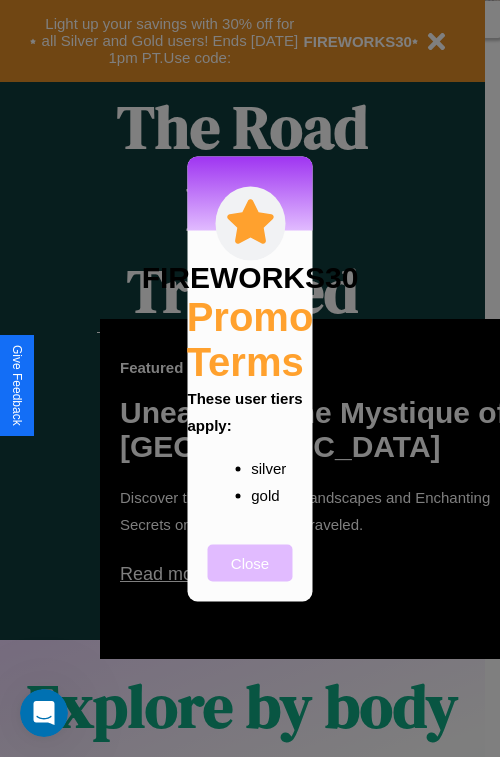 click on "Close" at bounding box center (250, 562) 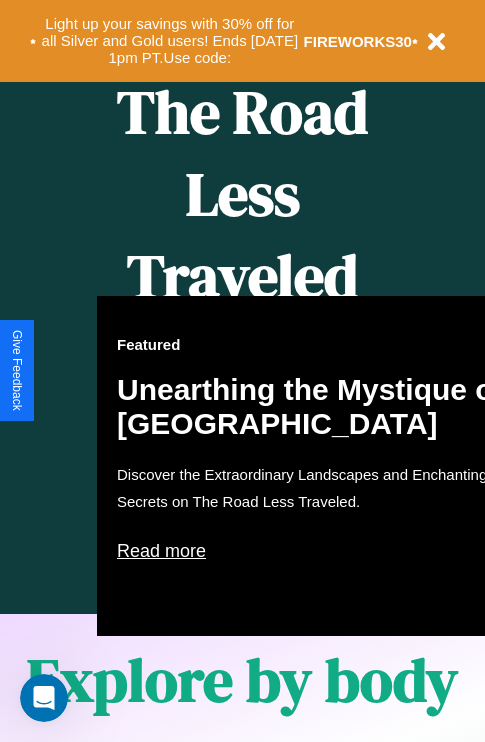 scroll, scrollTop: 1285, scrollLeft: 0, axis: vertical 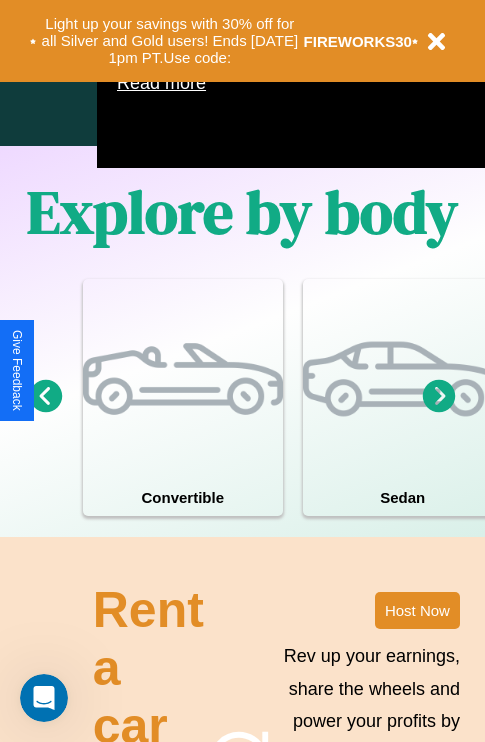 click 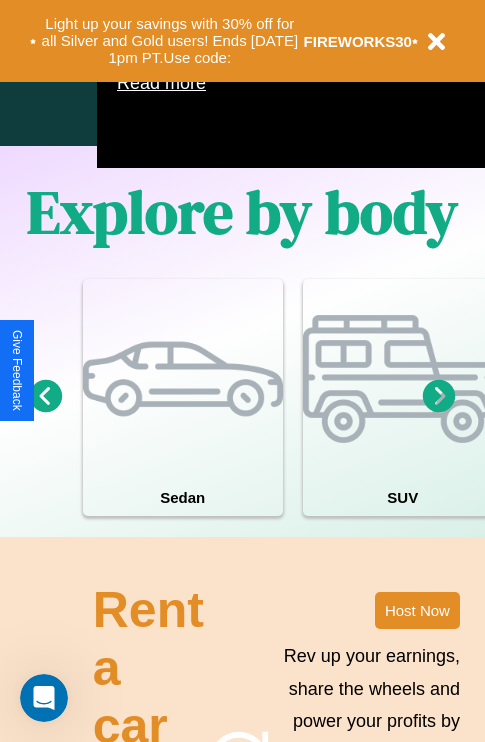 click 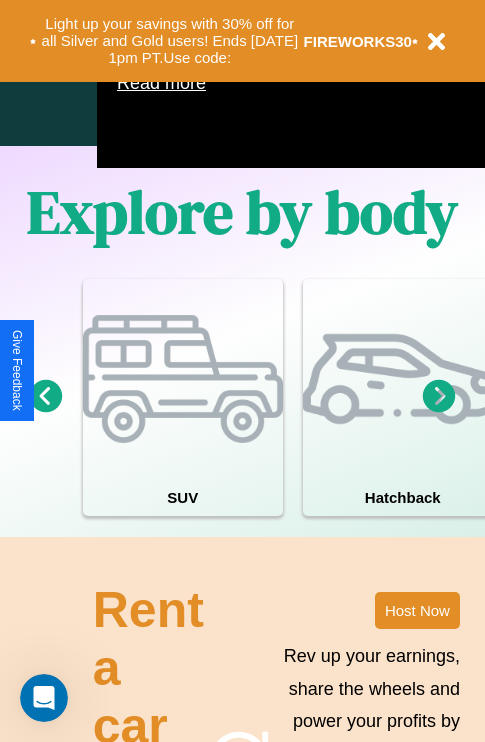 click 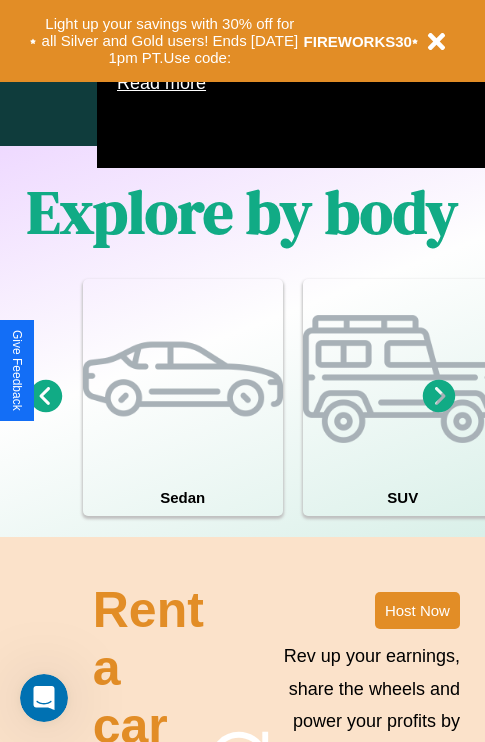 click 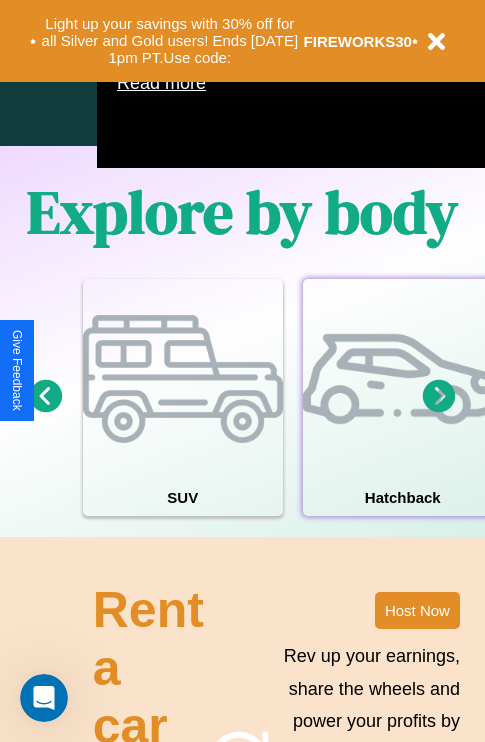 click at bounding box center (403, 379) 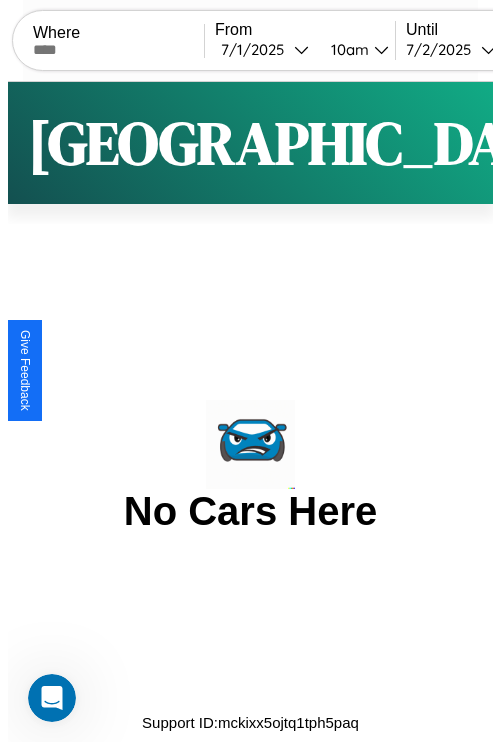 scroll, scrollTop: 0, scrollLeft: 0, axis: both 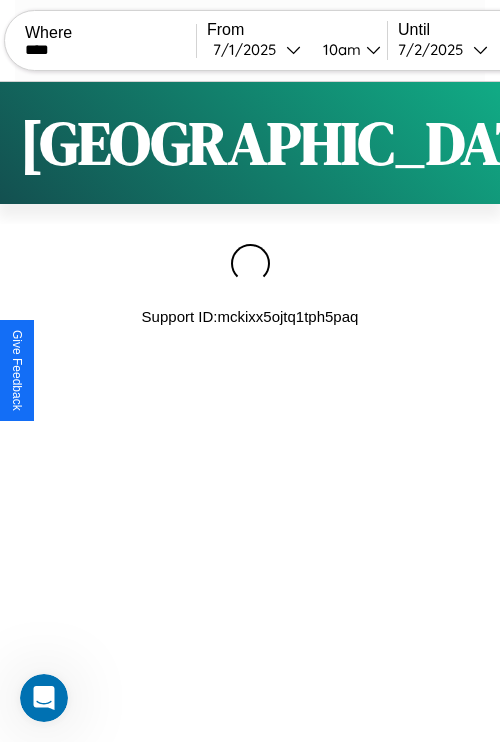 type on "****" 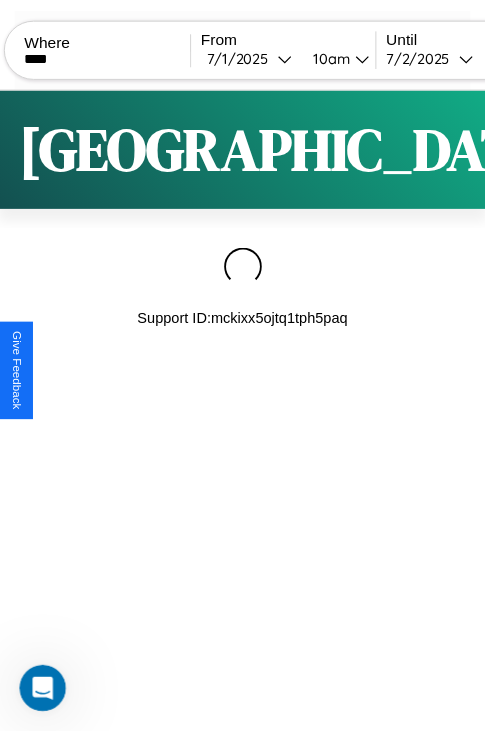 scroll, scrollTop: 0, scrollLeft: 156, axis: horizontal 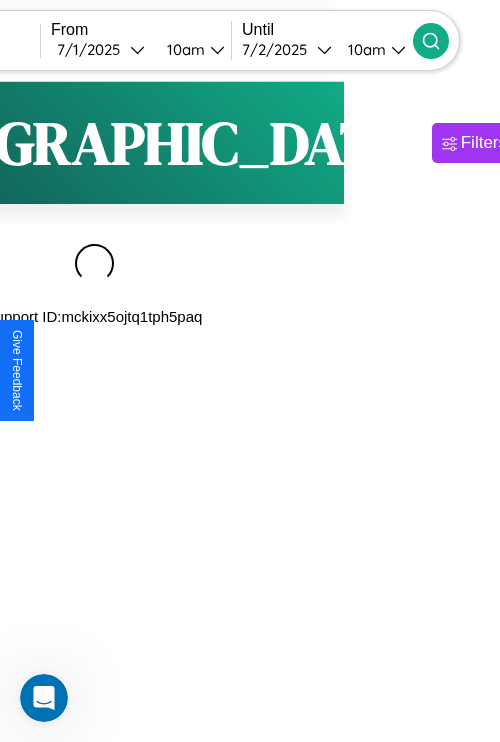 click 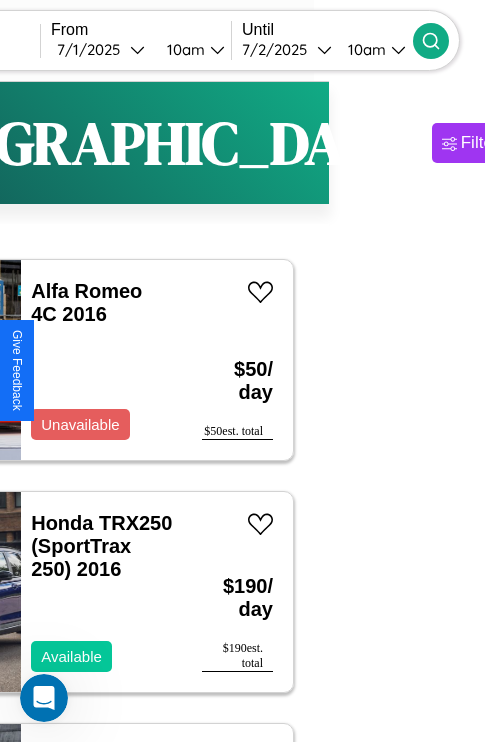 scroll, scrollTop: 6, scrollLeft: 148, axis: both 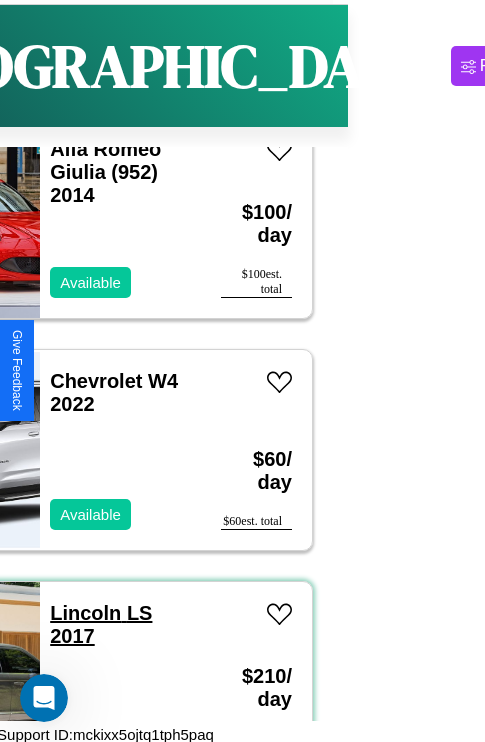 click on "Lincoln   LS   2017" at bounding box center [101, 624] 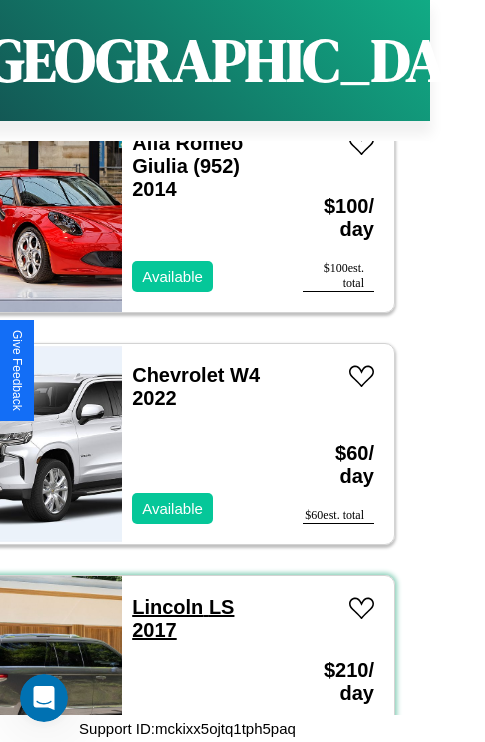scroll, scrollTop: 15354, scrollLeft: 0, axis: vertical 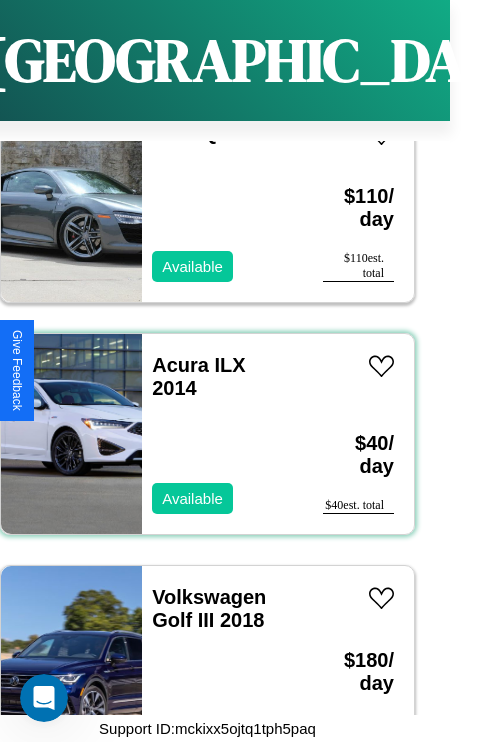 click on "Acura   ILX   2014 Available" at bounding box center (222, 434) 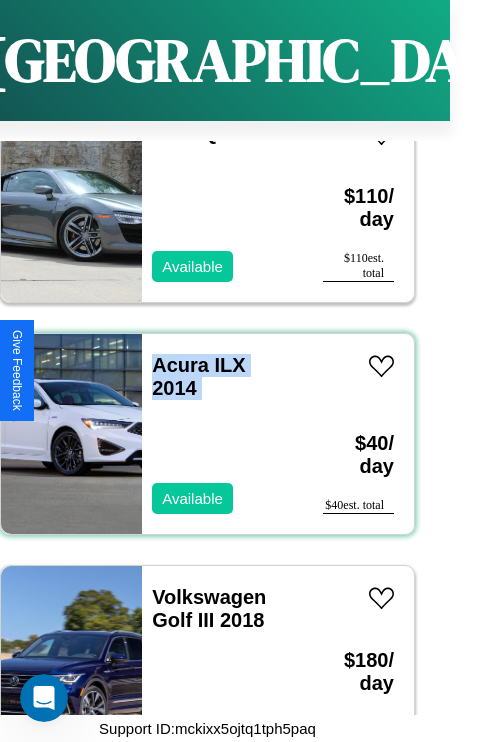 click on "Acura   ILX   2014 Available" at bounding box center [222, 434] 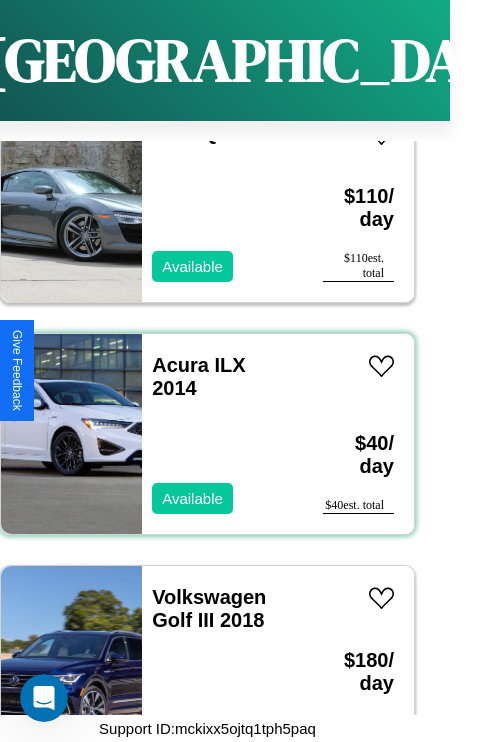 click on "Acura   ILX   2014 Available" at bounding box center (222, 434) 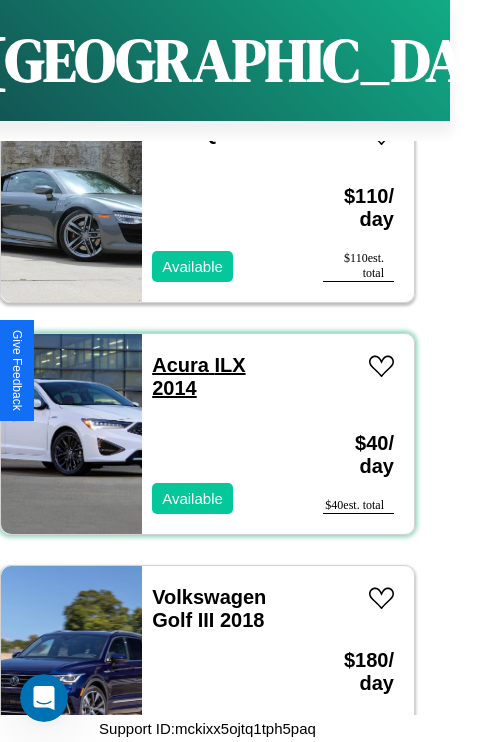 click on "Acura   ILX   2014" at bounding box center [198, 376] 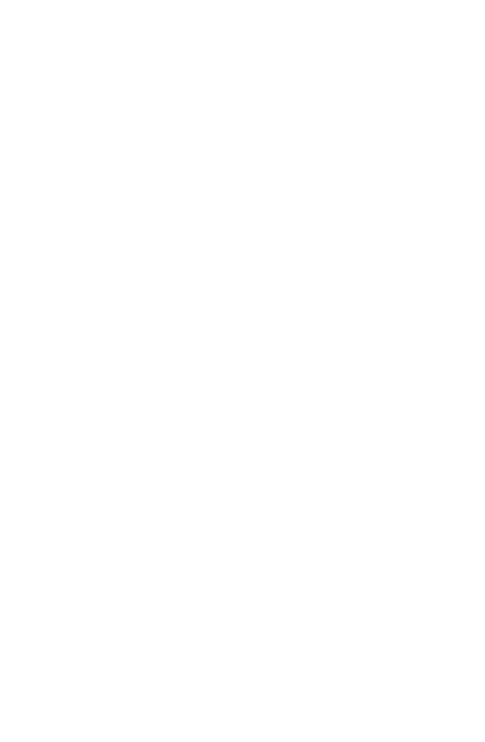 scroll, scrollTop: 0, scrollLeft: 0, axis: both 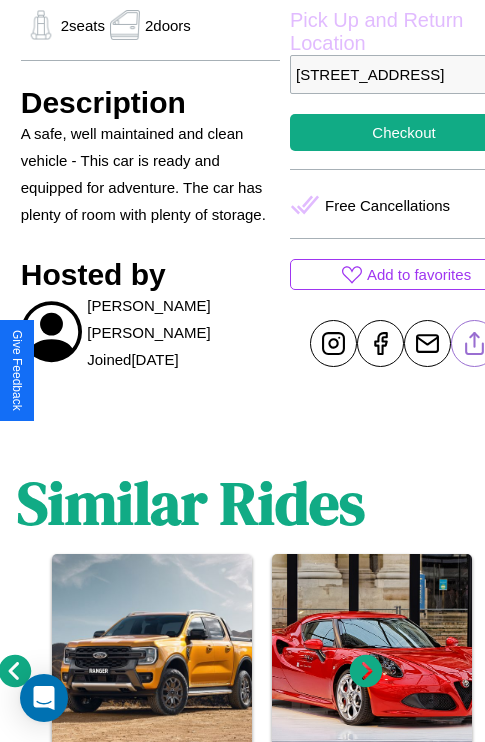 click 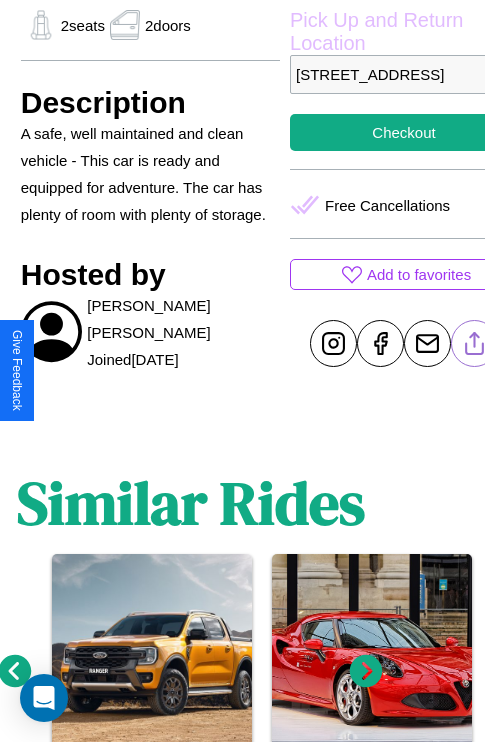 scroll, scrollTop: 813, scrollLeft: 30, axis: both 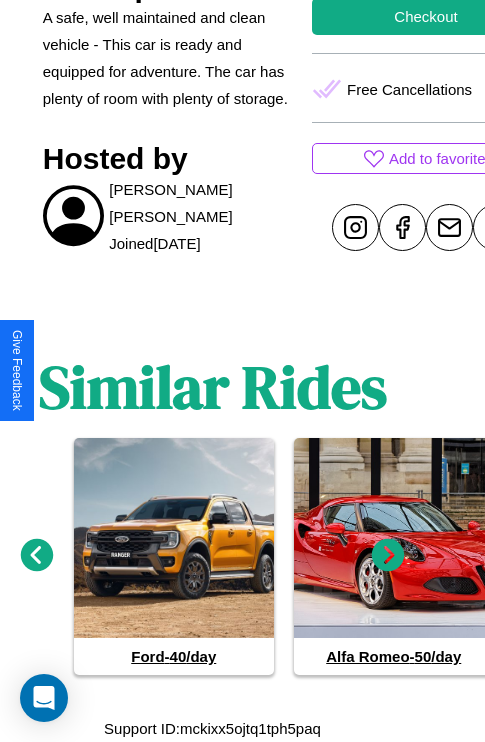 click 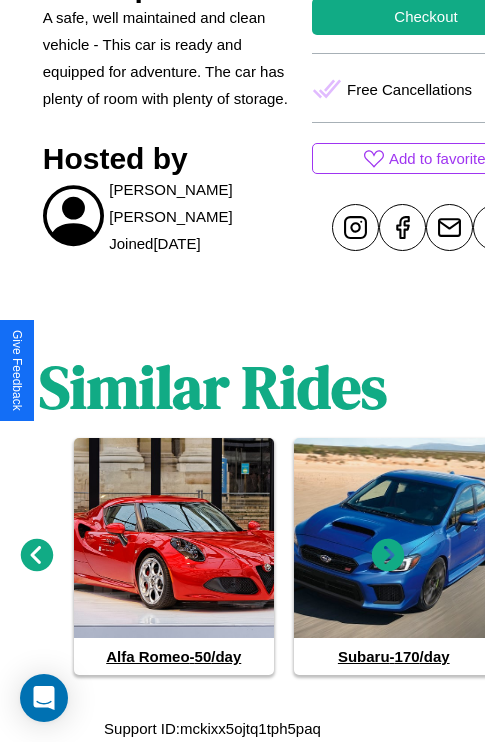 click 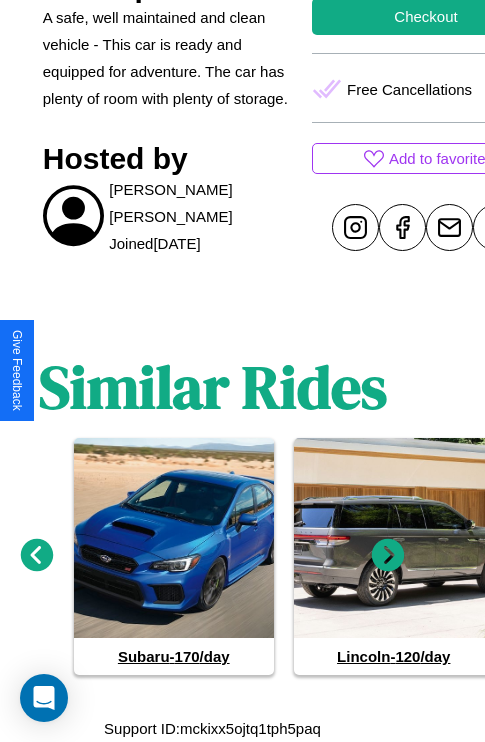 click 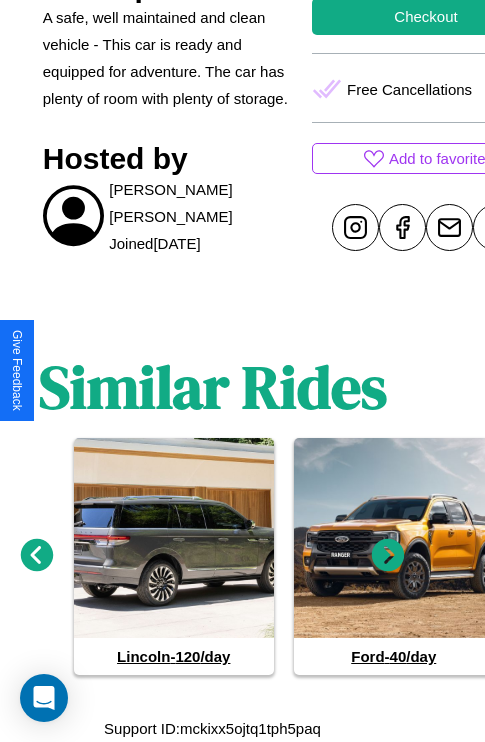 click 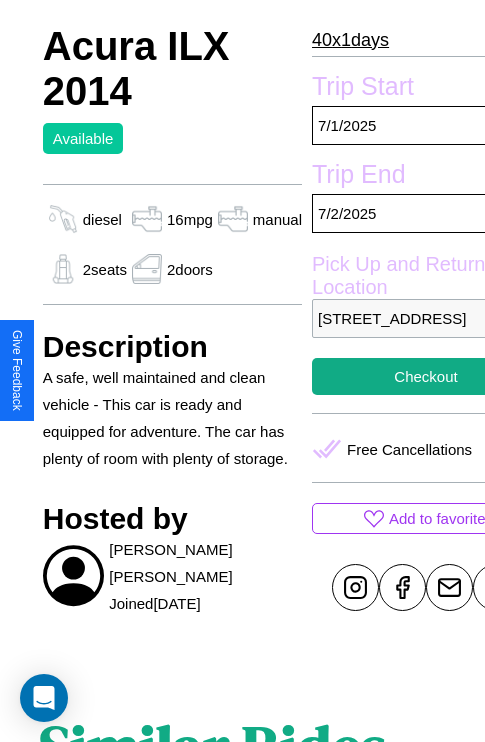 scroll, scrollTop: 95, scrollLeft: 30, axis: both 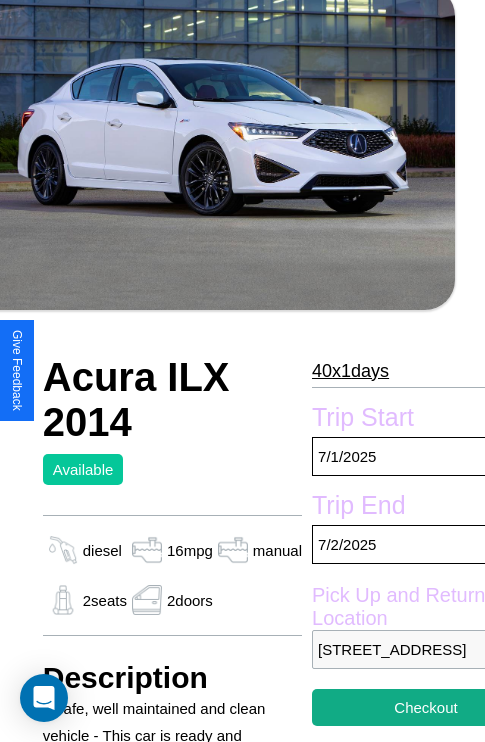 click on "40  x  1  days" at bounding box center [350, 371] 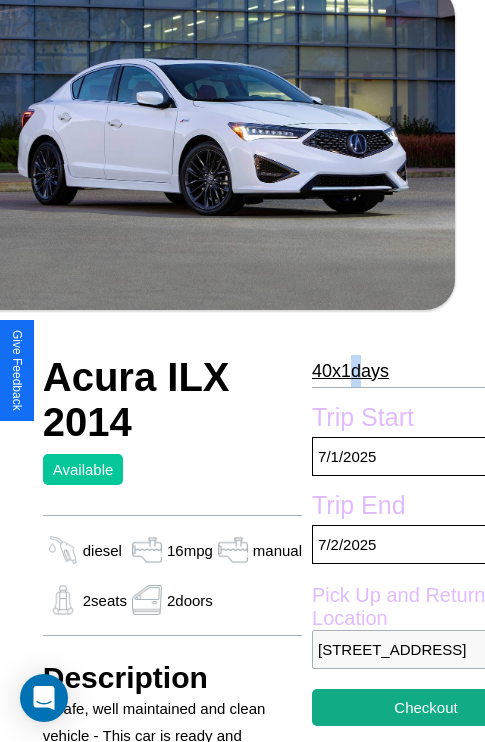click on "40  x  1  days" at bounding box center (350, 371) 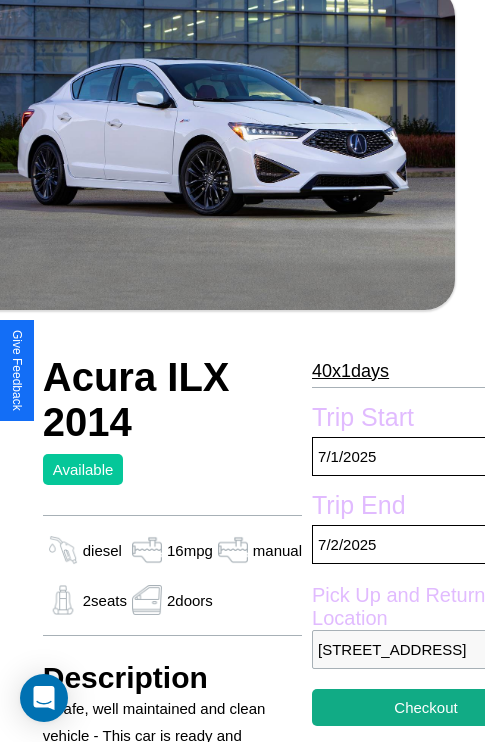 click on "40  x  1  days" at bounding box center (350, 371) 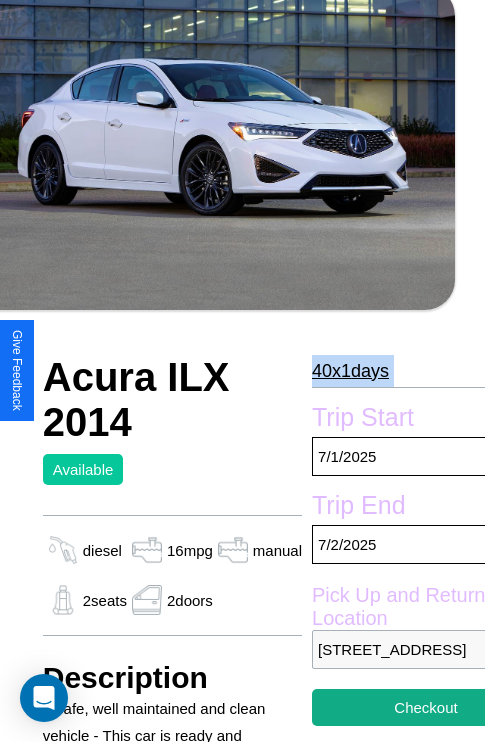 click on "40  x  1  days" at bounding box center [350, 371] 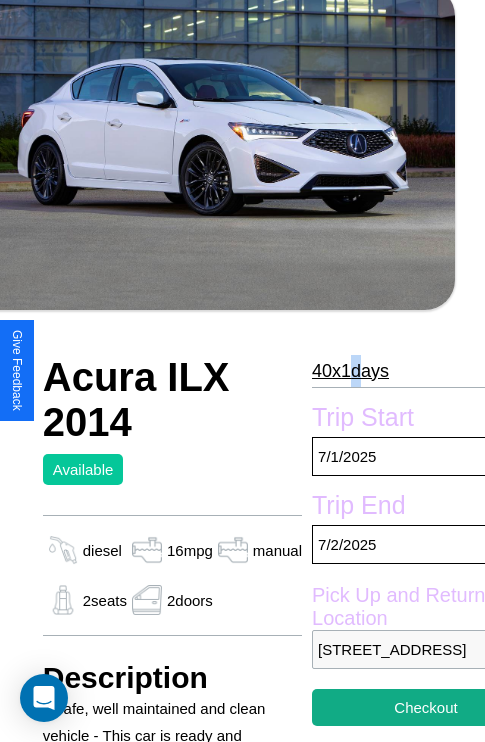 click on "40  x  1  days" at bounding box center [350, 371] 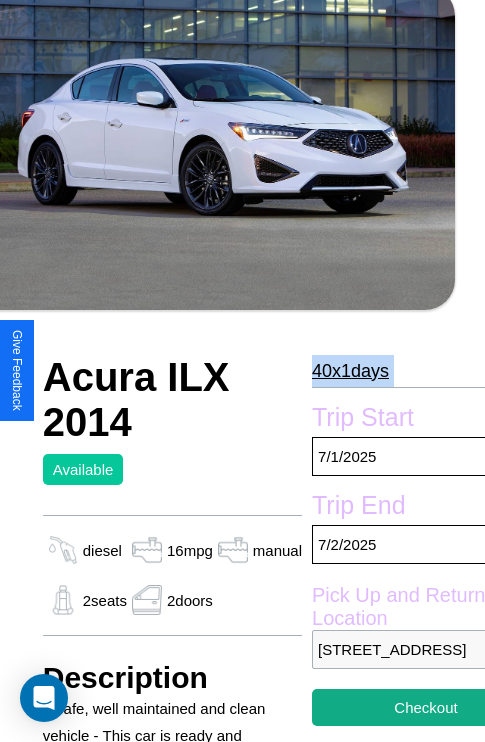 click on "40  x  1  days" at bounding box center [350, 371] 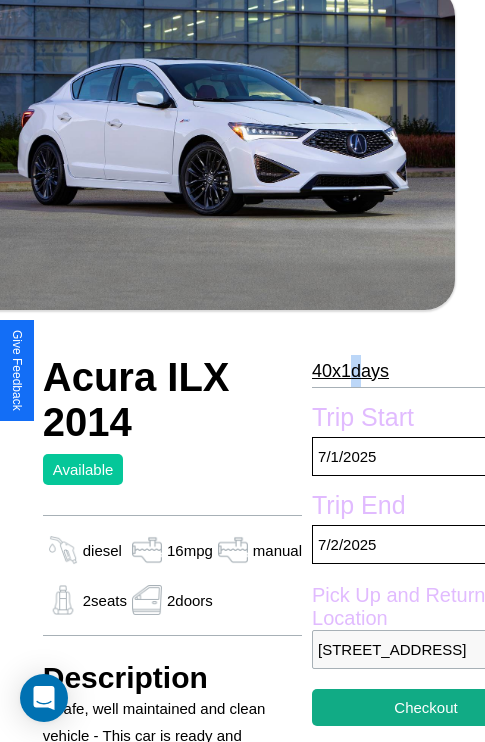click on "40  x  1  days" at bounding box center [350, 371] 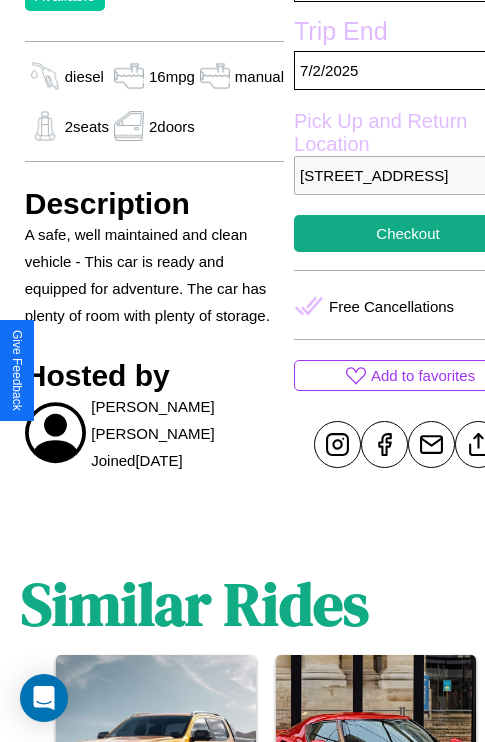 scroll, scrollTop: 670, scrollLeft: 52, axis: both 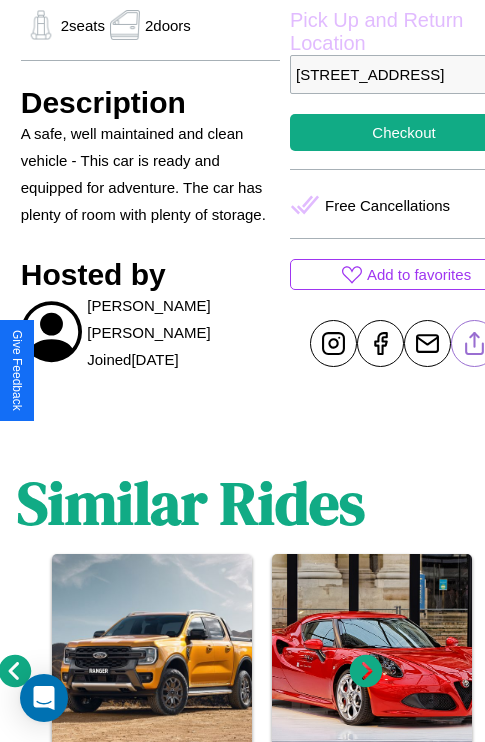 click 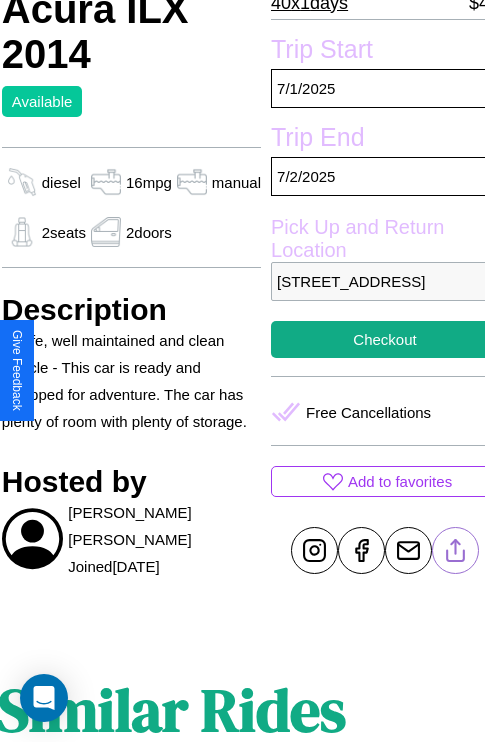 scroll, scrollTop: 459, scrollLeft: 72, axis: both 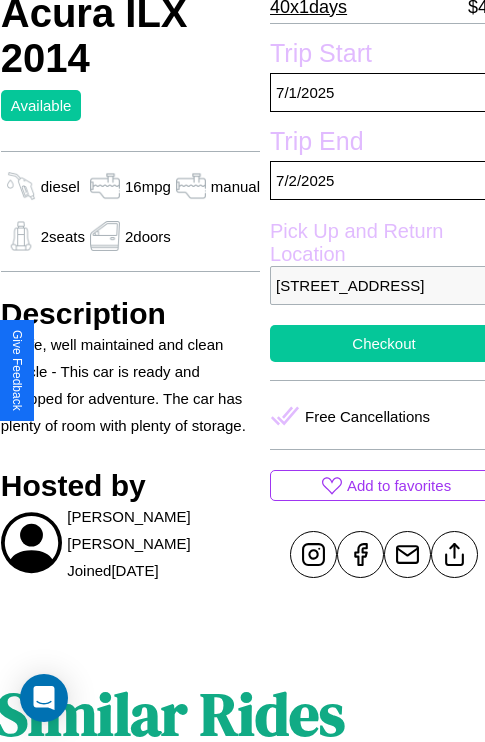 click on "Checkout" at bounding box center (384, 343) 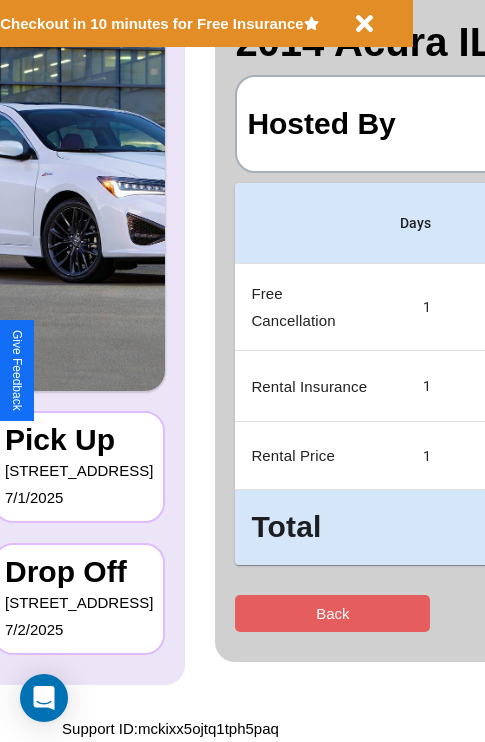 scroll, scrollTop: 0, scrollLeft: 0, axis: both 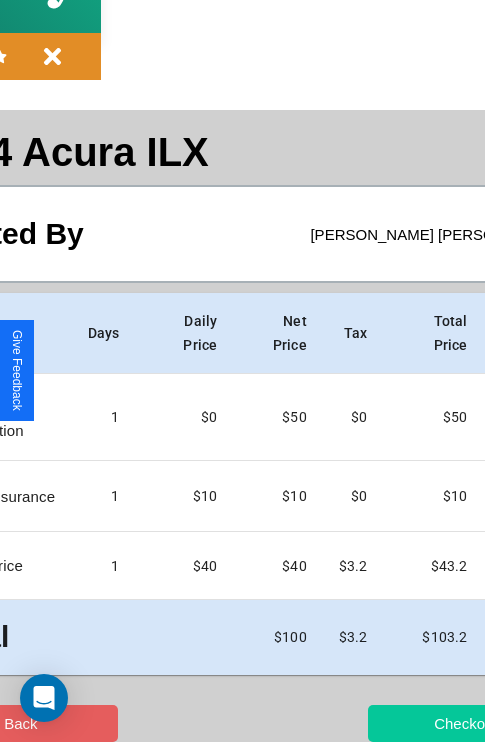 click on "Checkout" at bounding box center [465, 723] 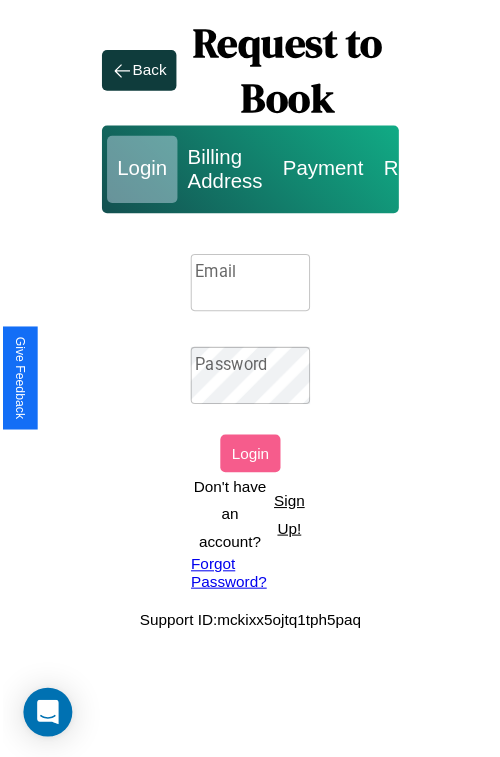 scroll, scrollTop: 0, scrollLeft: 0, axis: both 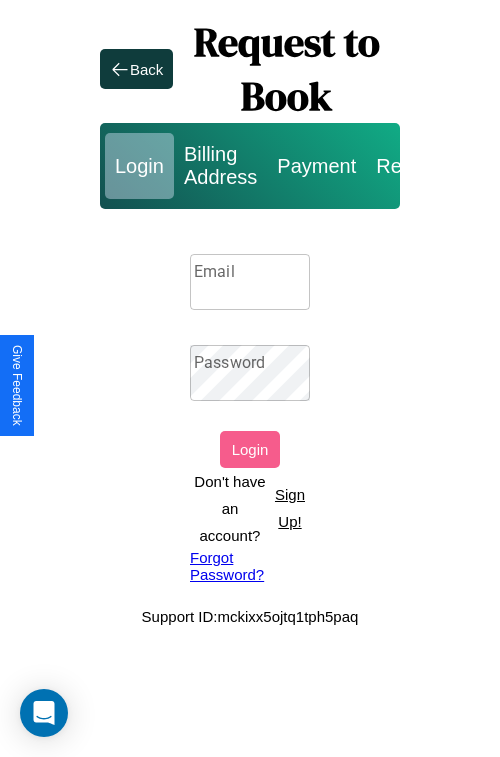 click on "Sign Up!" at bounding box center [290, 508] 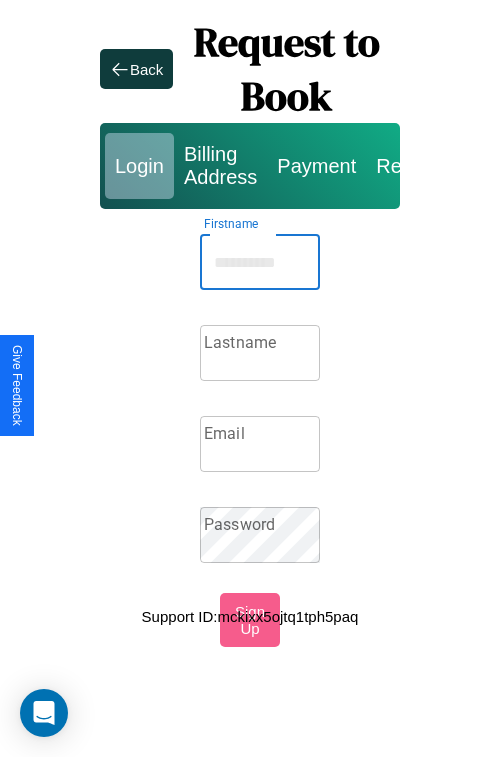 click on "Firstname" at bounding box center (260, 262) 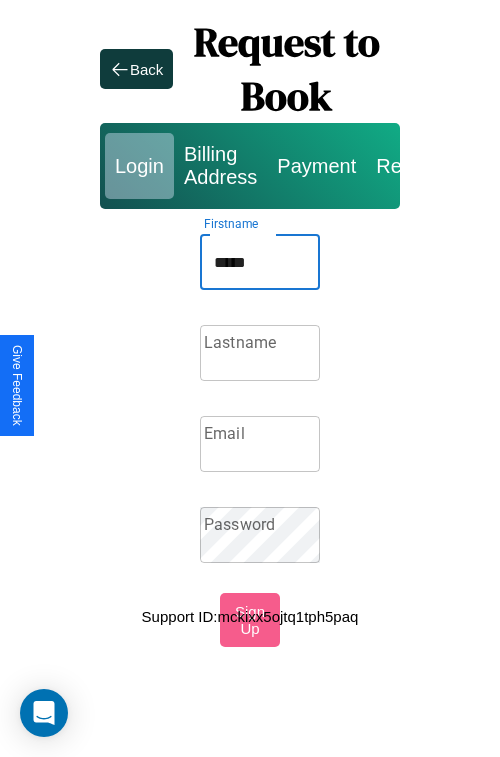 type on "*****" 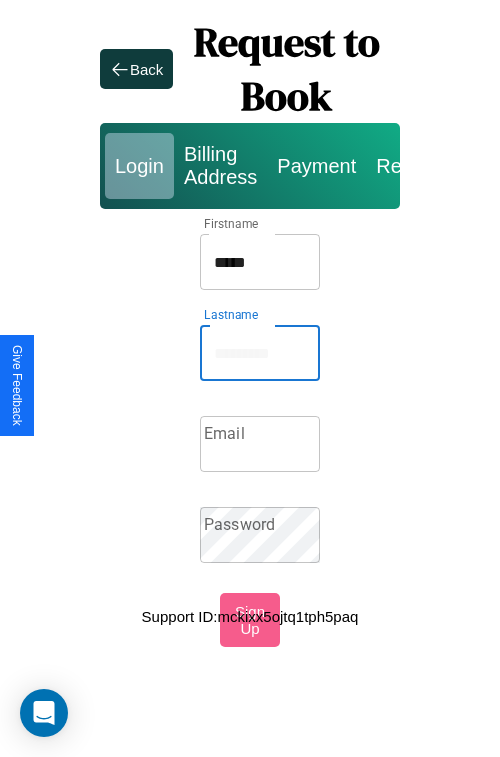 click on "Lastname" at bounding box center (260, 353) 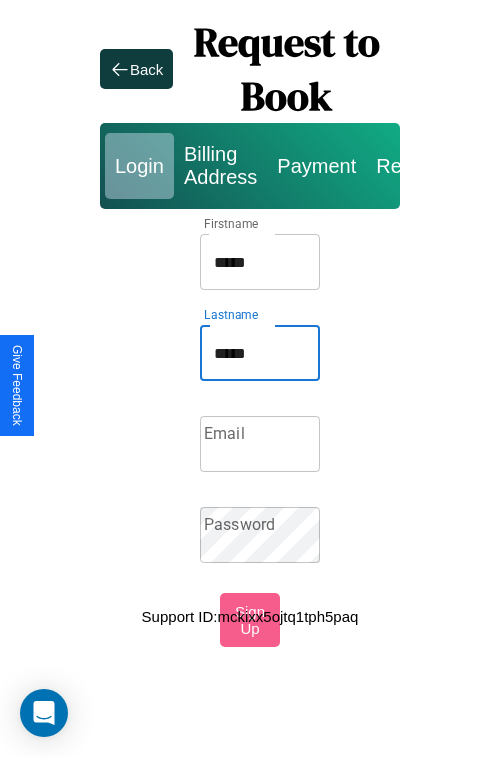 type on "*****" 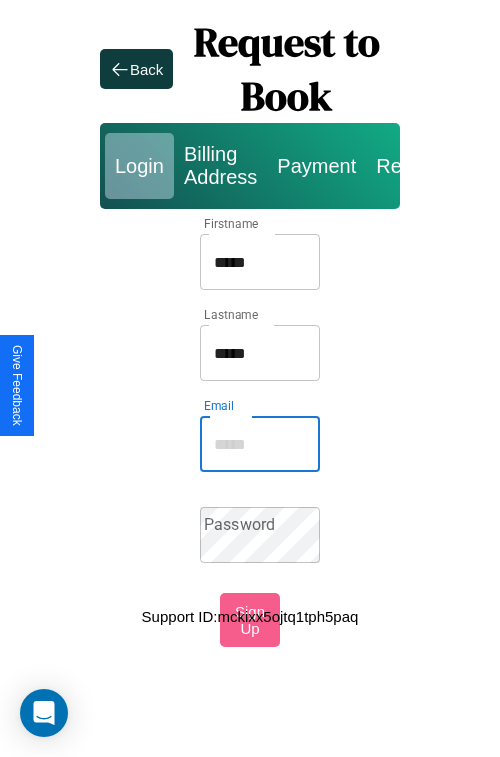 click on "Email" at bounding box center [260, 444] 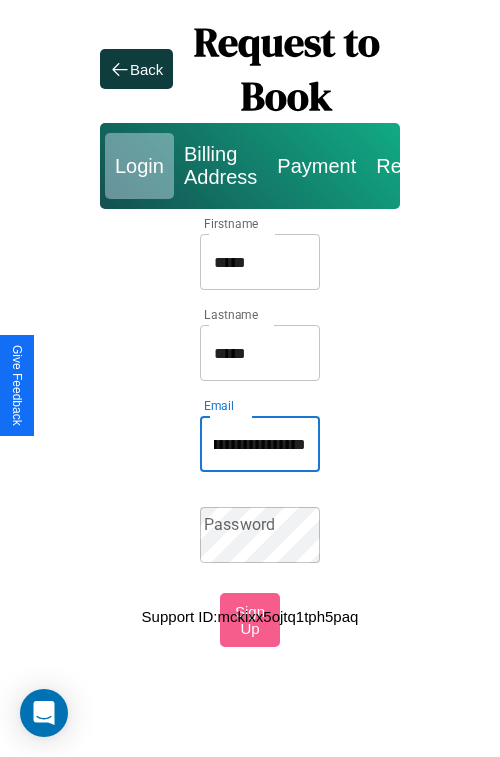 scroll, scrollTop: 0, scrollLeft: 94, axis: horizontal 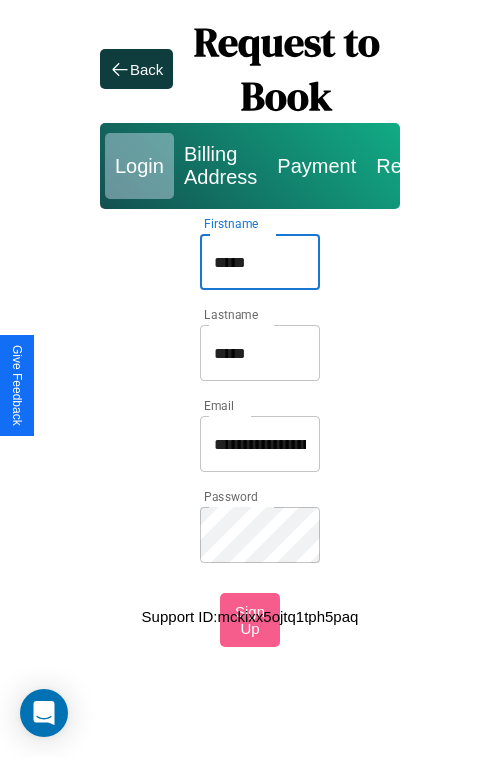 click on "*****" at bounding box center [260, 262] 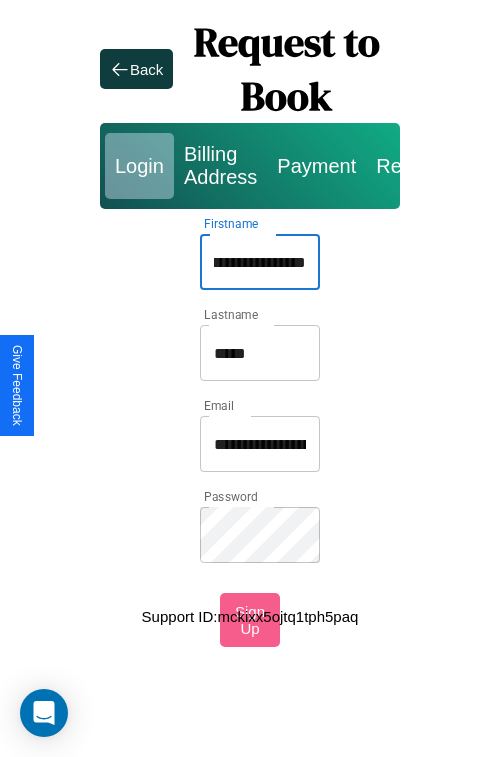 scroll, scrollTop: 0, scrollLeft: 29, axis: horizontal 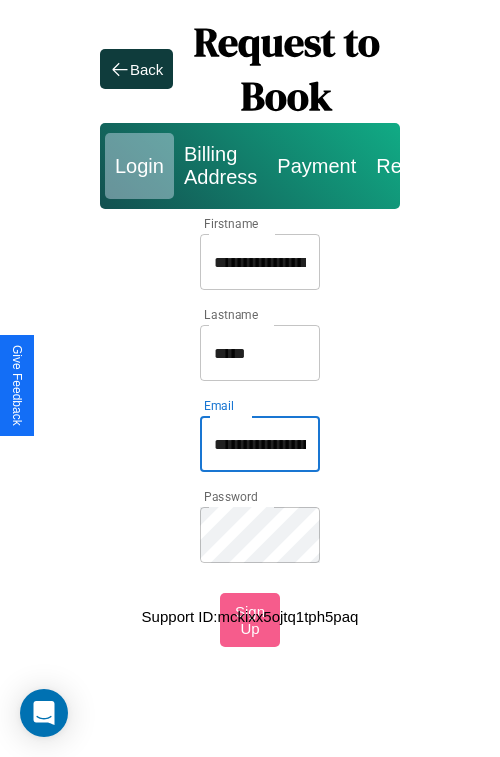 click on "**********" at bounding box center (260, 444) 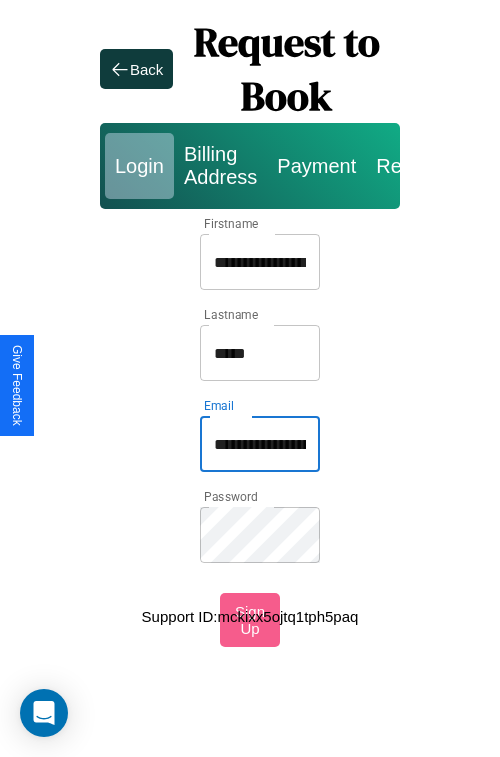 type on "**********" 